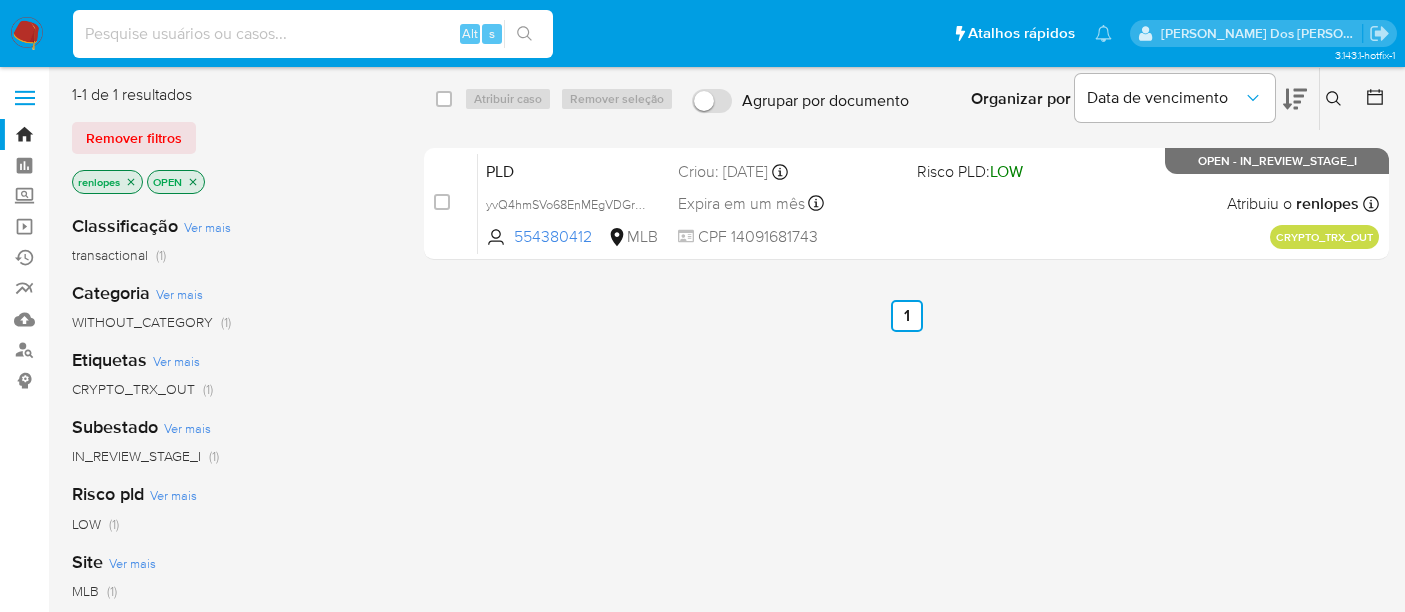 scroll, scrollTop: 0, scrollLeft: 0, axis: both 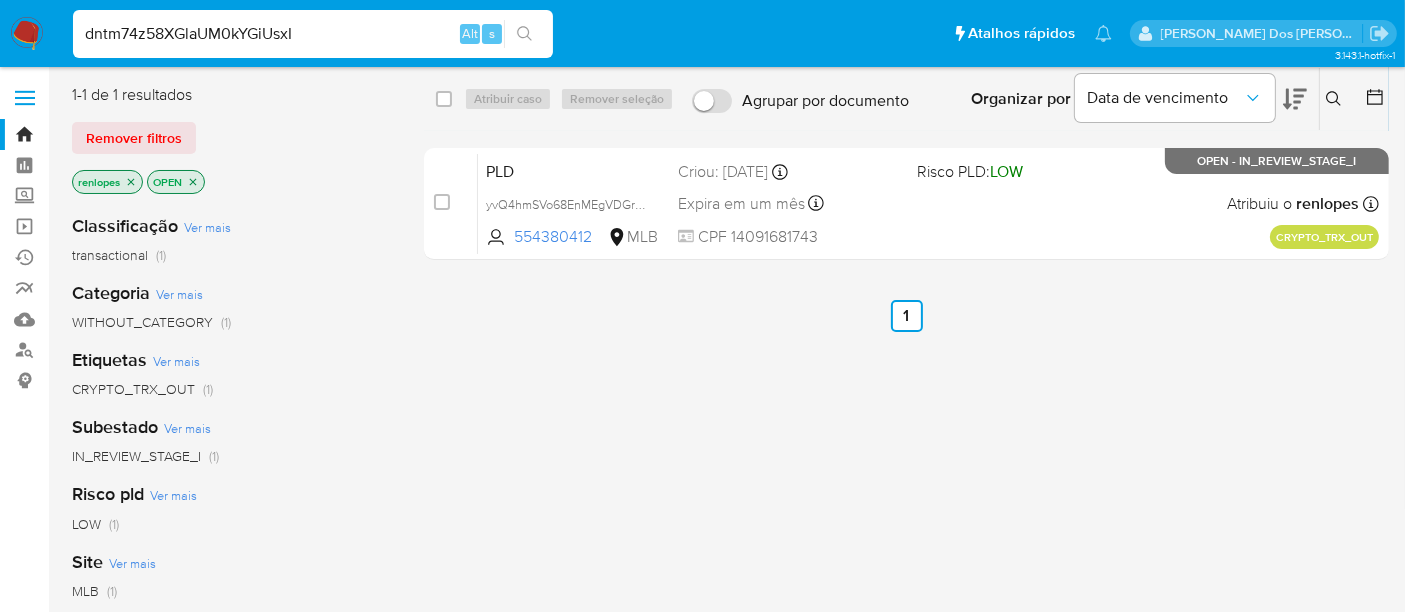 type on "dntm74z58XGlaUM0kYGiUsxI" 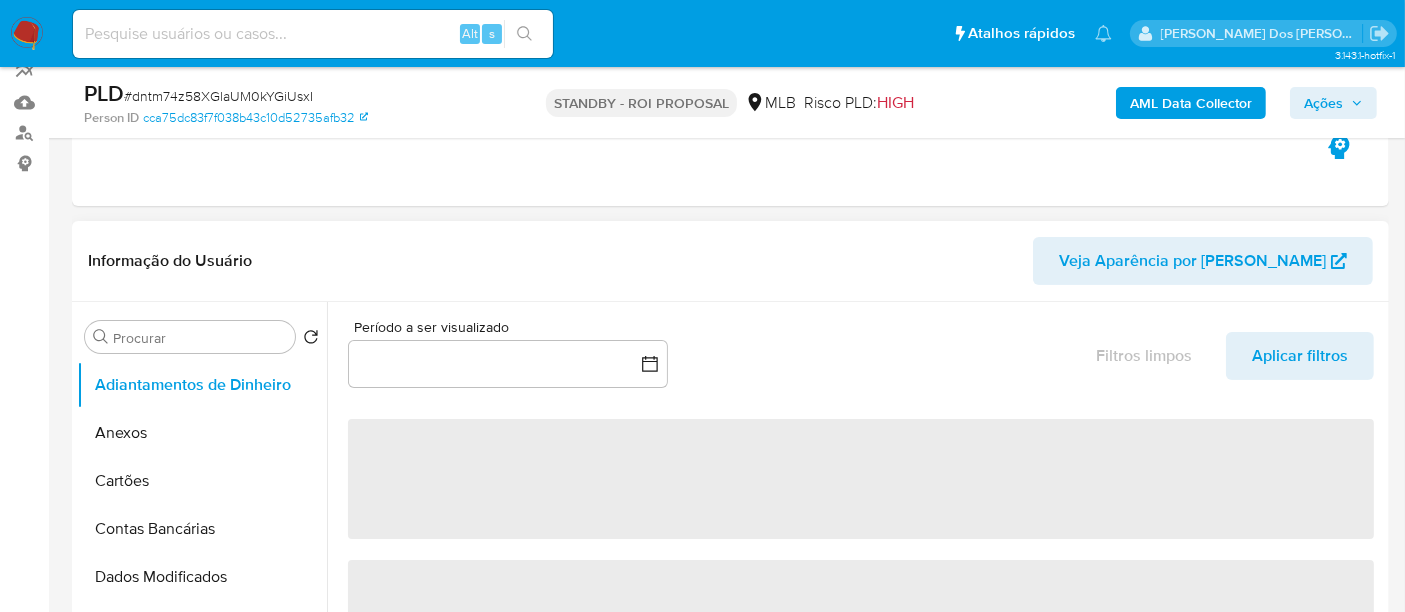 scroll, scrollTop: 555, scrollLeft: 0, axis: vertical 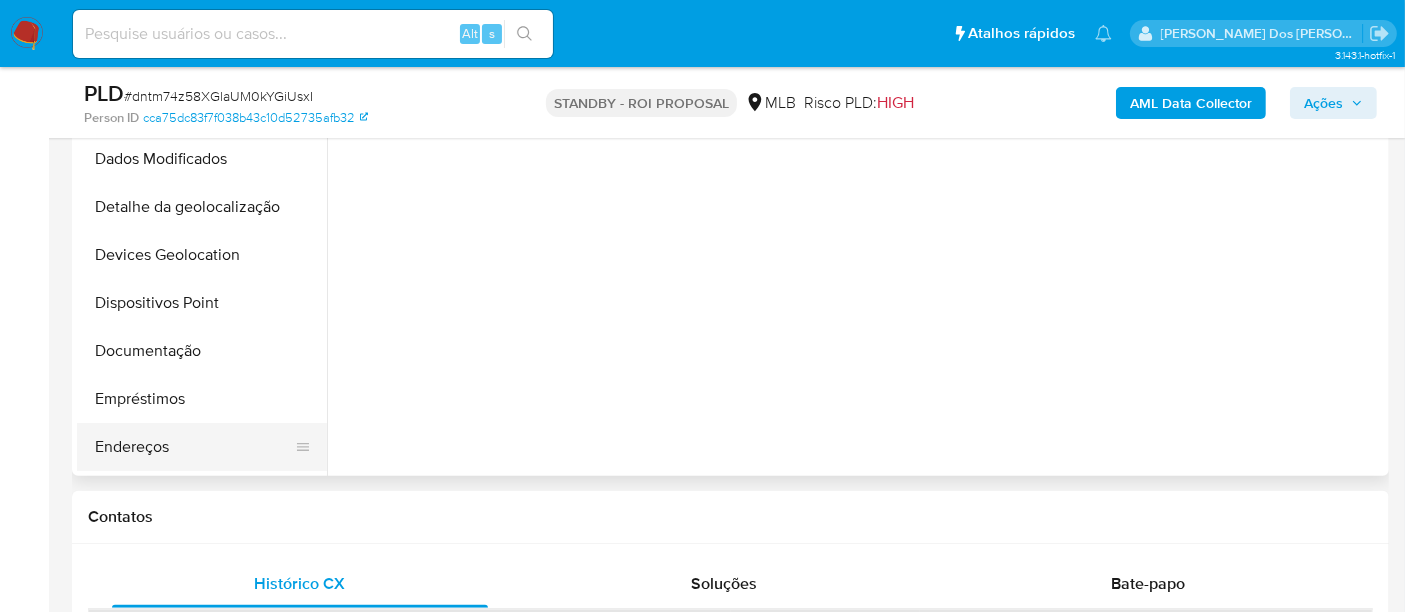 select on "10" 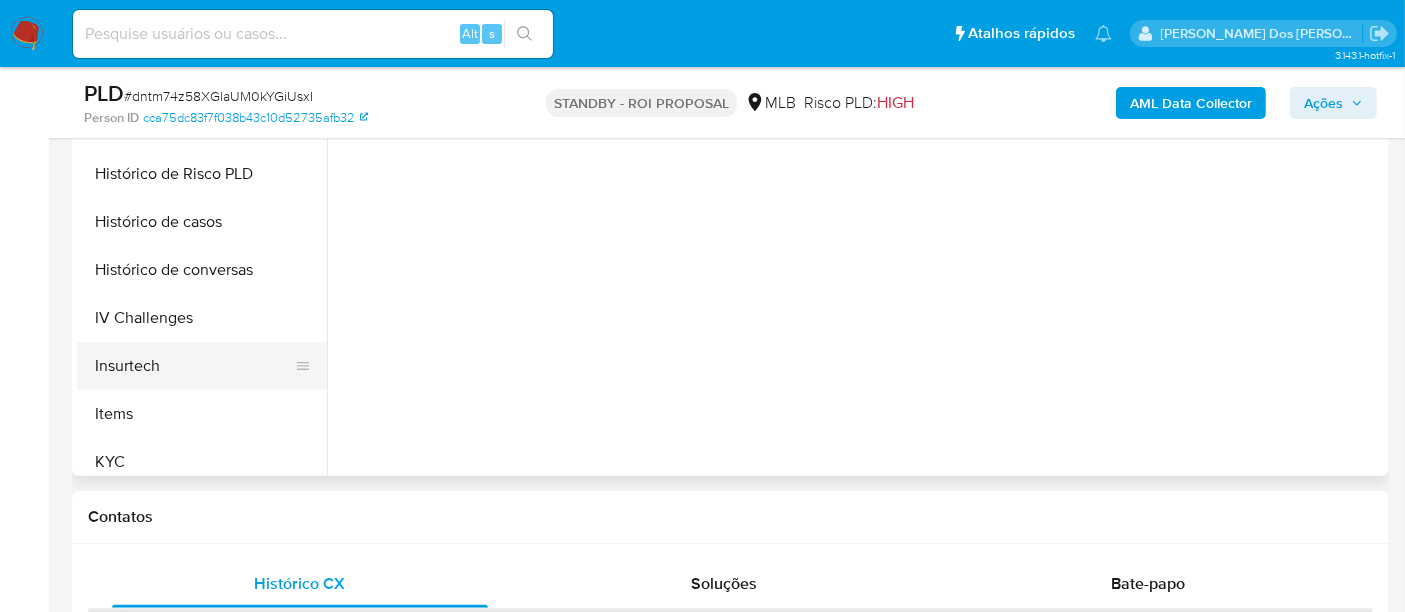 scroll, scrollTop: 555, scrollLeft: 0, axis: vertical 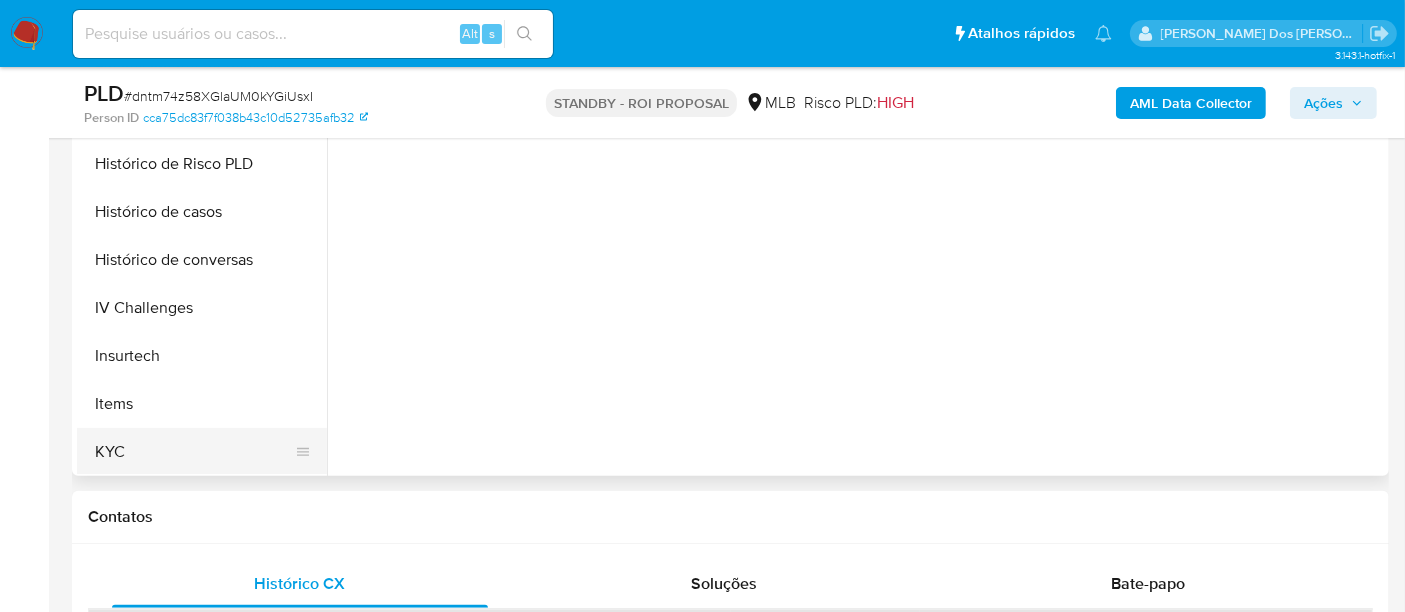 click on "KYC" at bounding box center (194, 452) 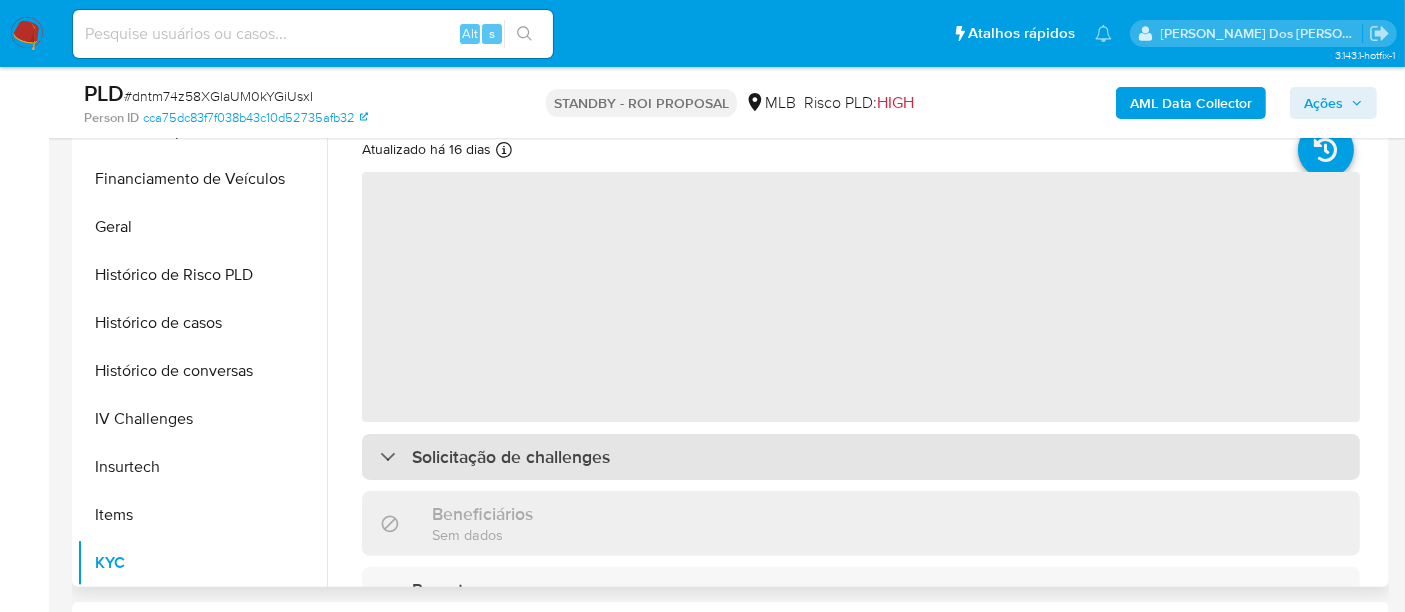 scroll, scrollTop: 333, scrollLeft: 0, axis: vertical 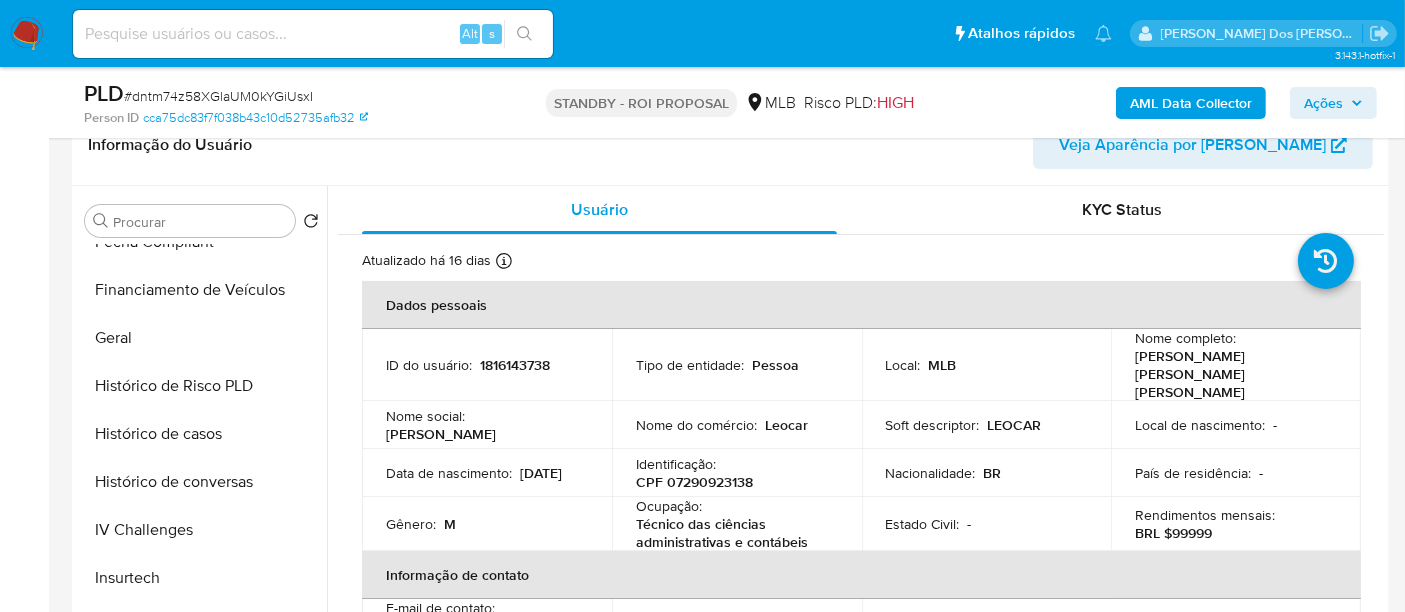 type 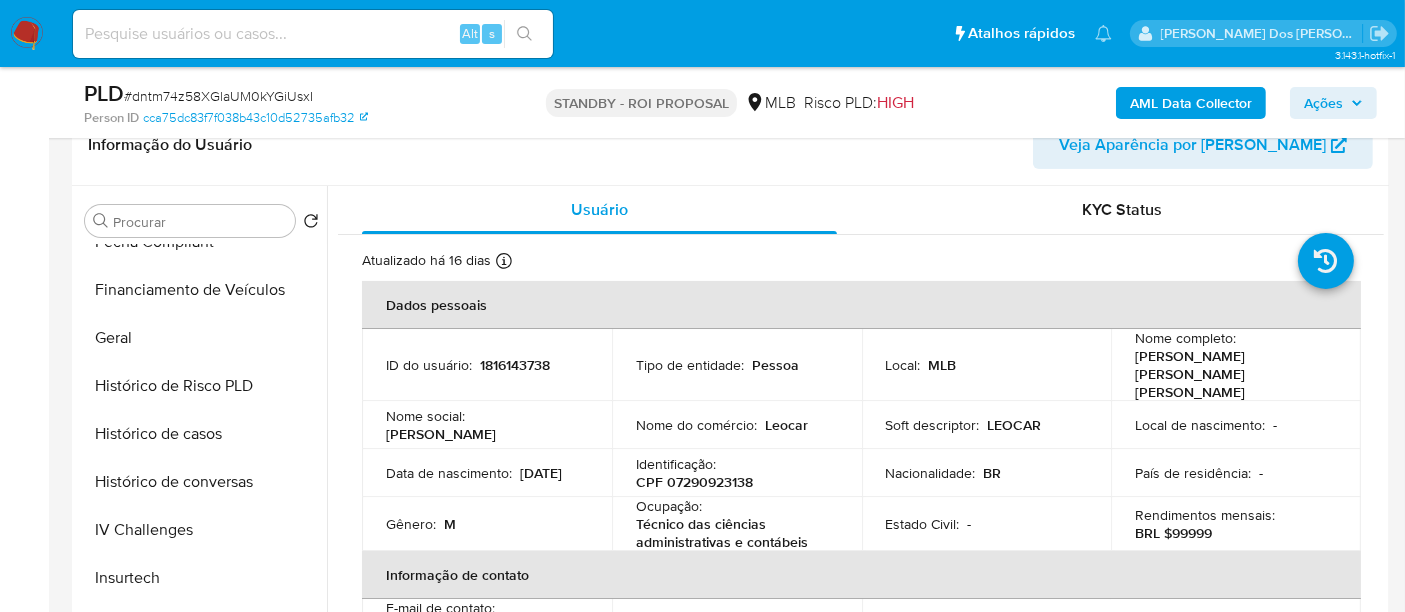 click at bounding box center (313, 34) 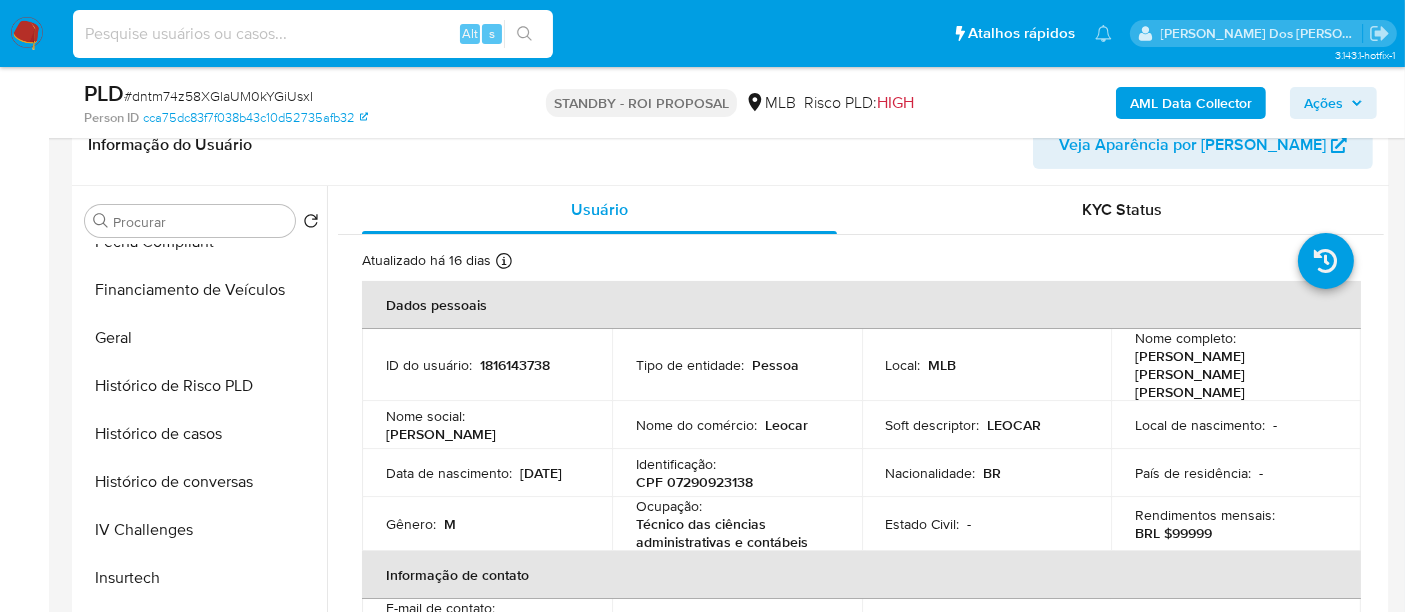 paste on "SlXBVzS4OhdBkSOkbrEsX5Pg" 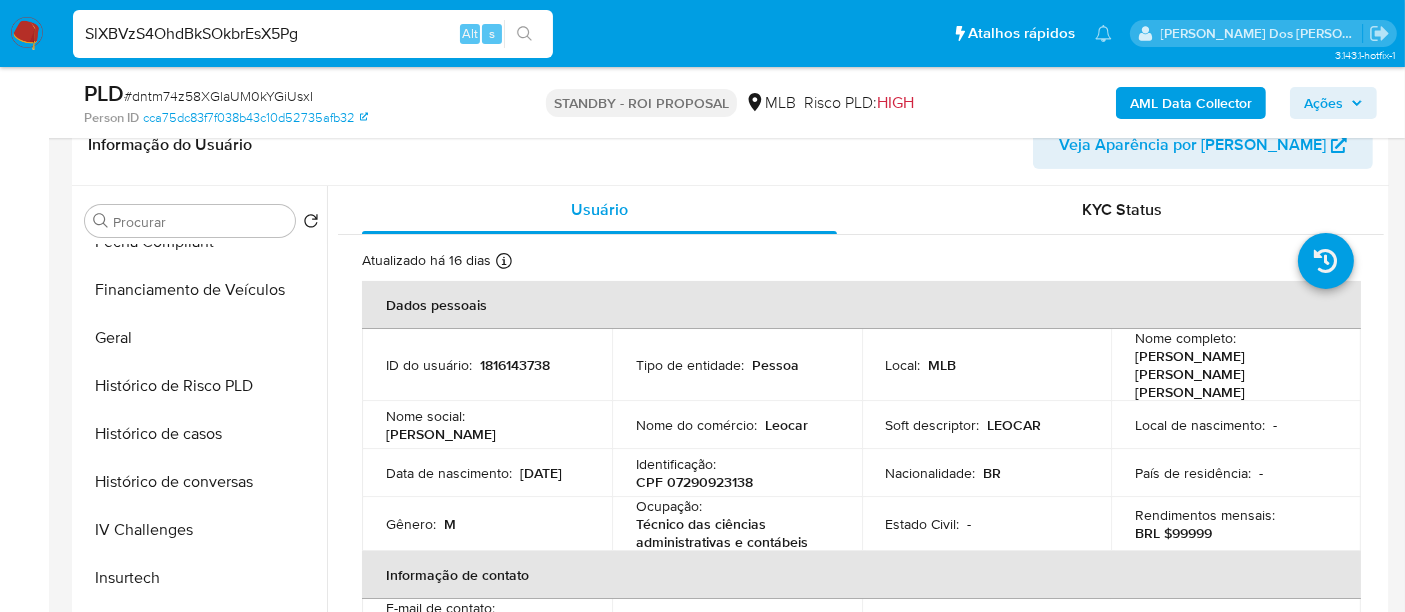 type on "SlXBVzS4OhdBkSOkbrEsX5Pg" 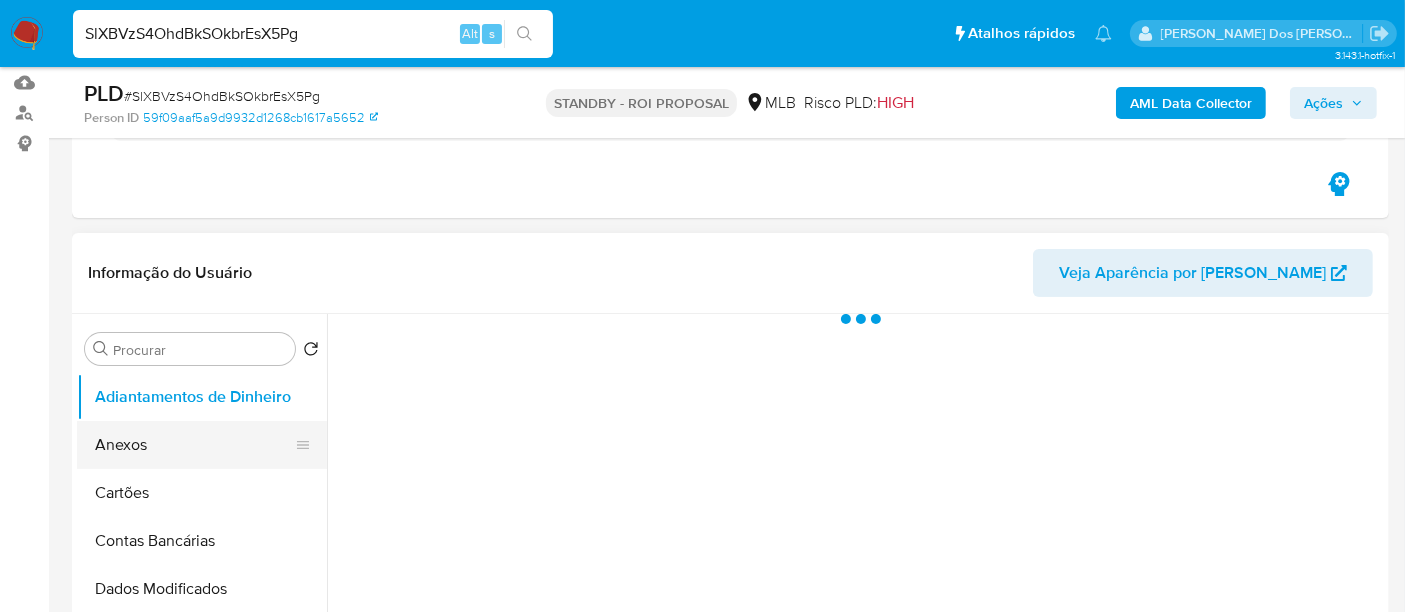 scroll, scrollTop: 333, scrollLeft: 0, axis: vertical 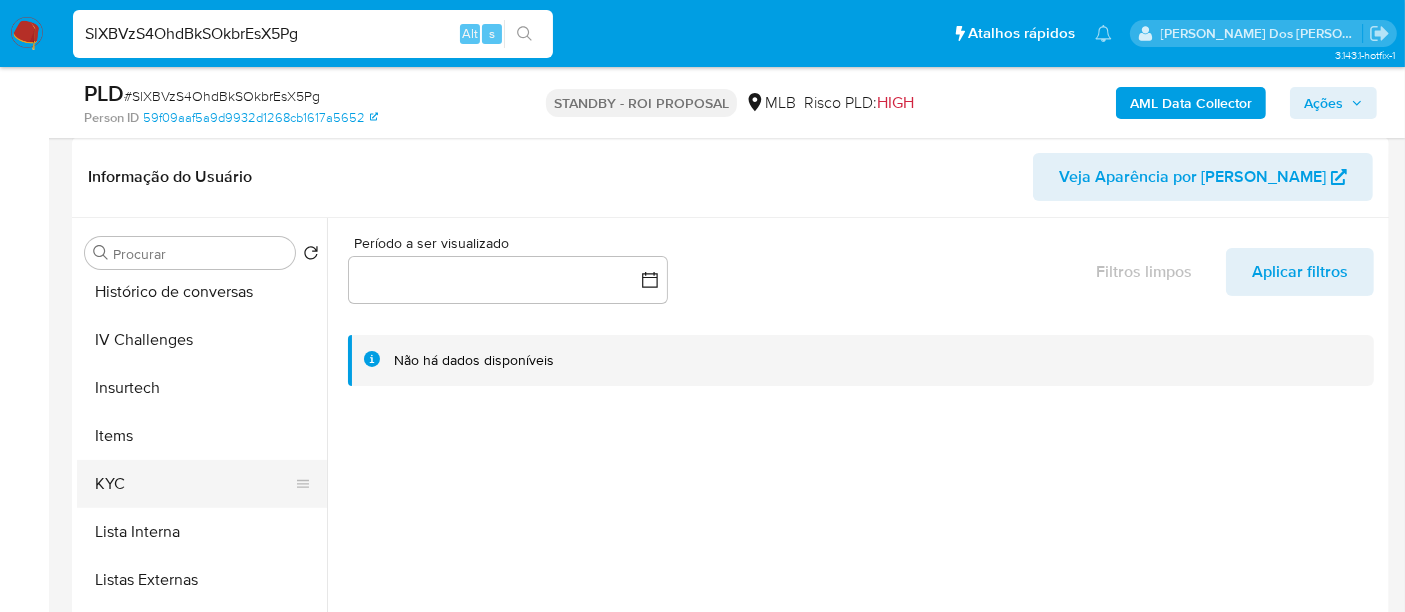click on "KYC" at bounding box center [194, 484] 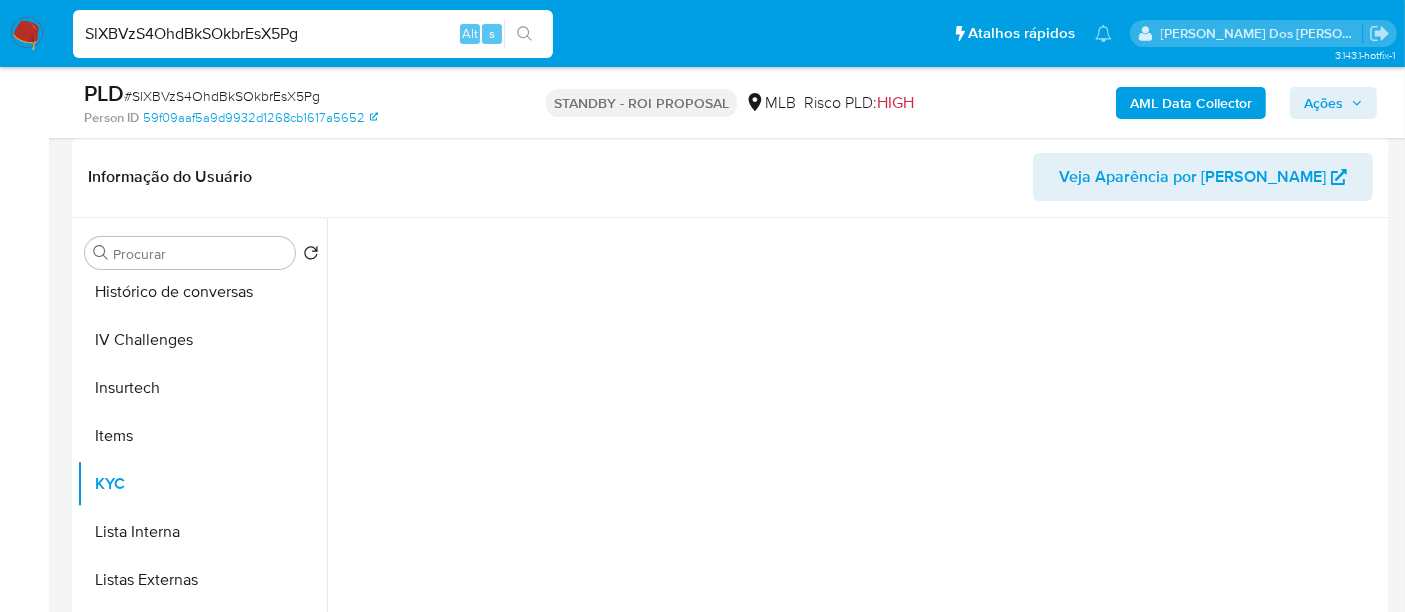 select on "10" 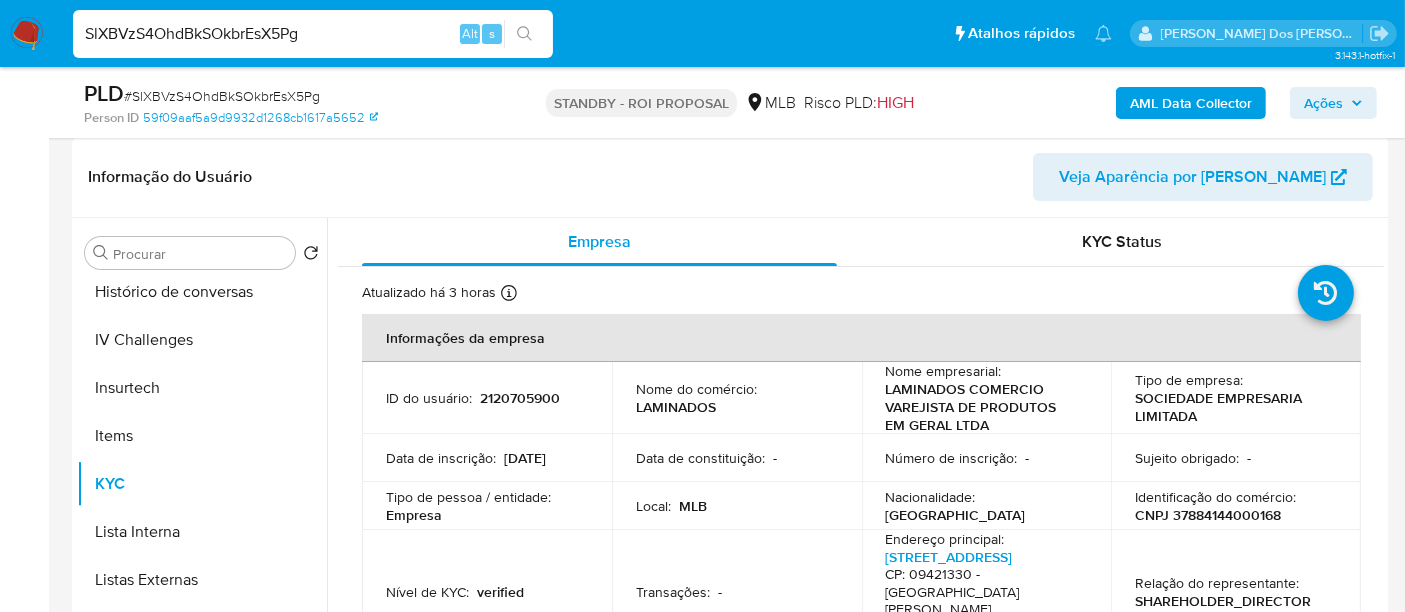 type 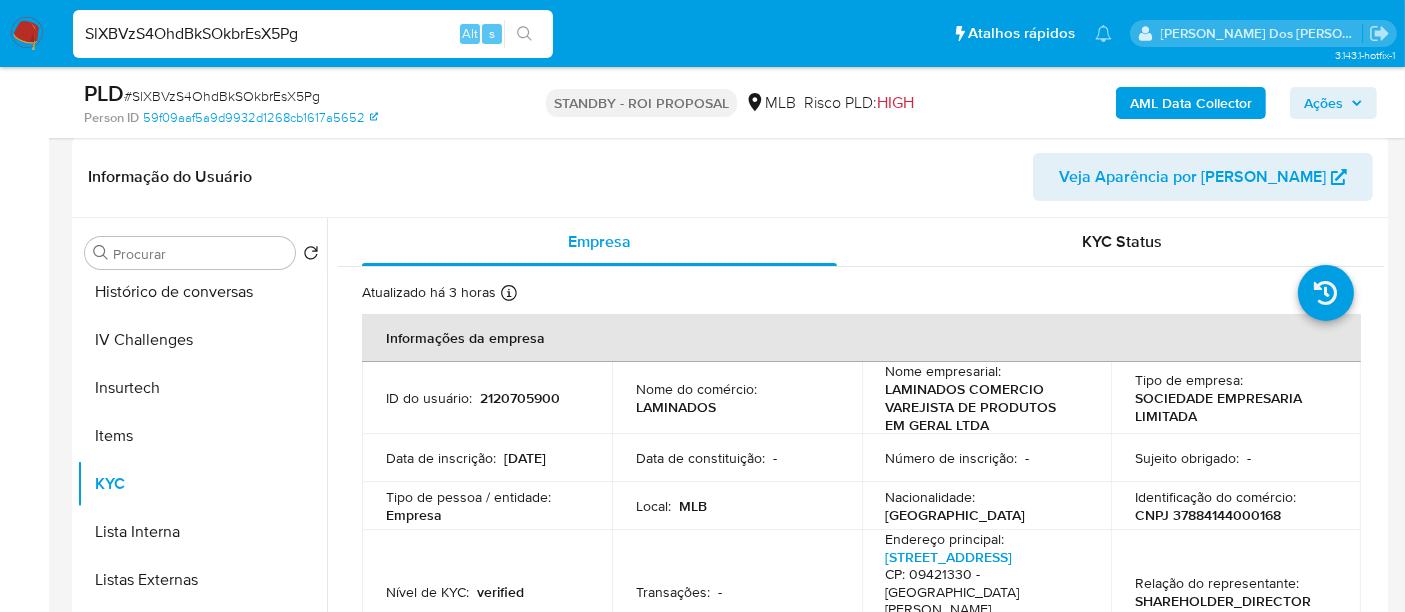 click on "SlXBVzS4OhdBkSOkbrEsX5Pg" at bounding box center [313, 34] 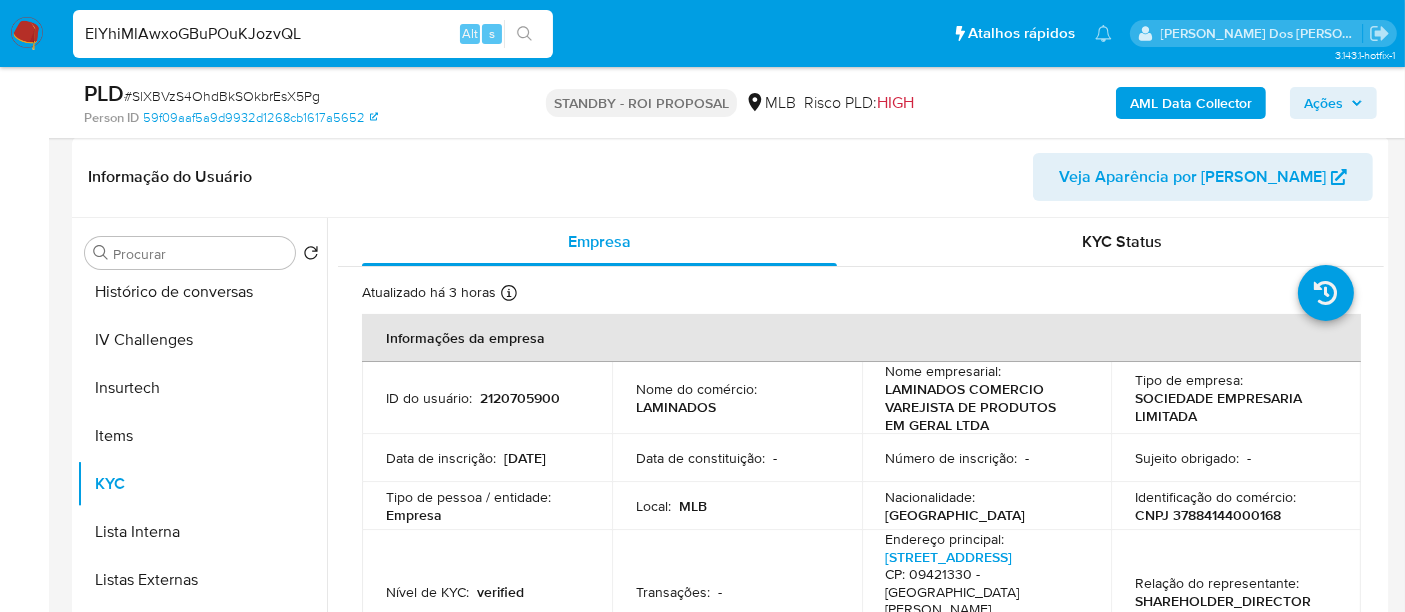 type on "ElYhiMlAwxoGBuPOuKJozvQL" 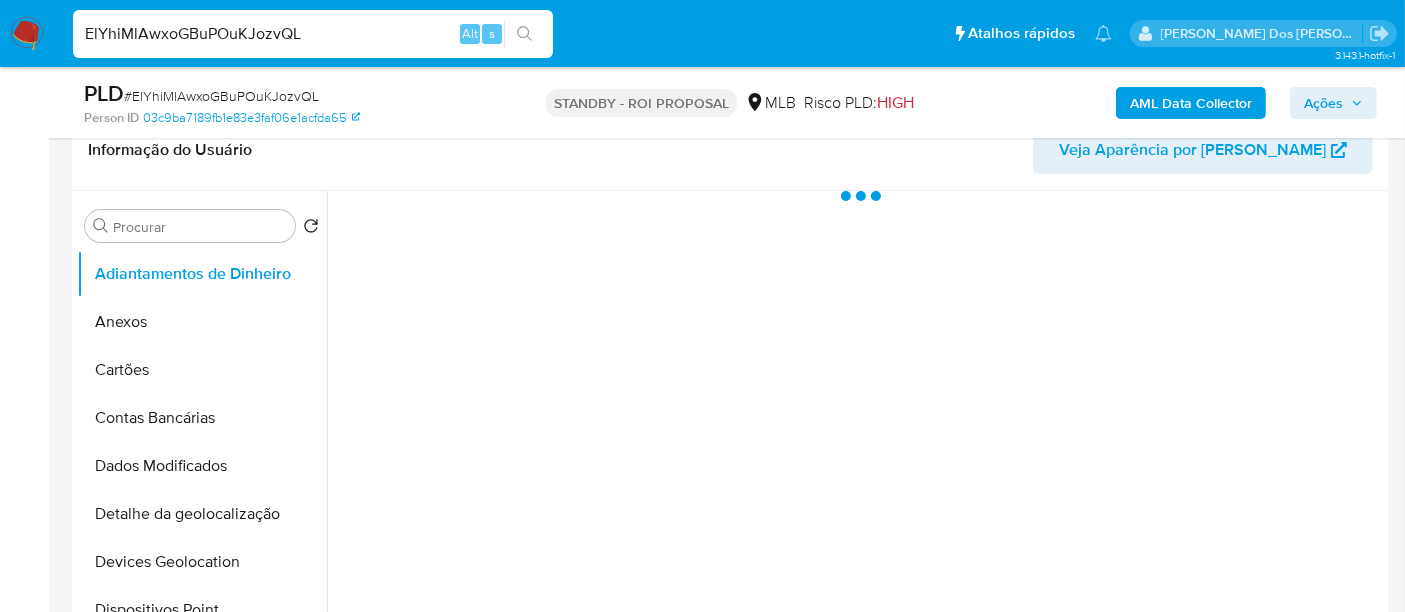 scroll, scrollTop: 333, scrollLeft: 0, axis: vertical 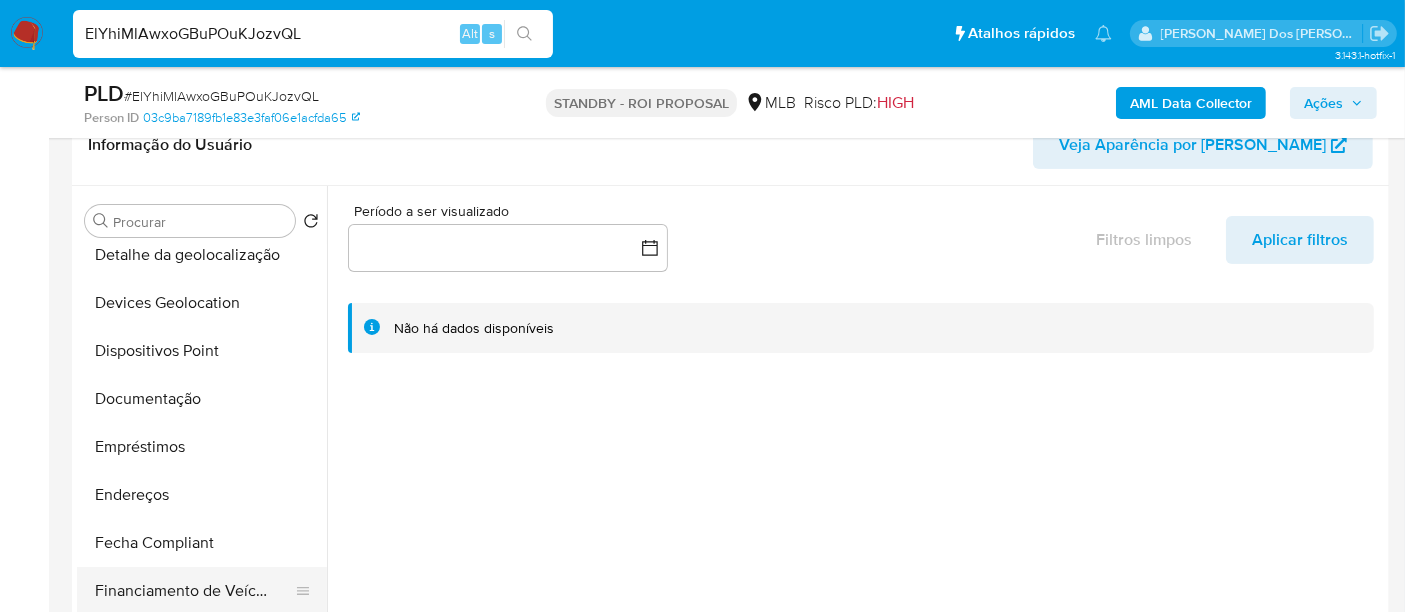 select on "10" 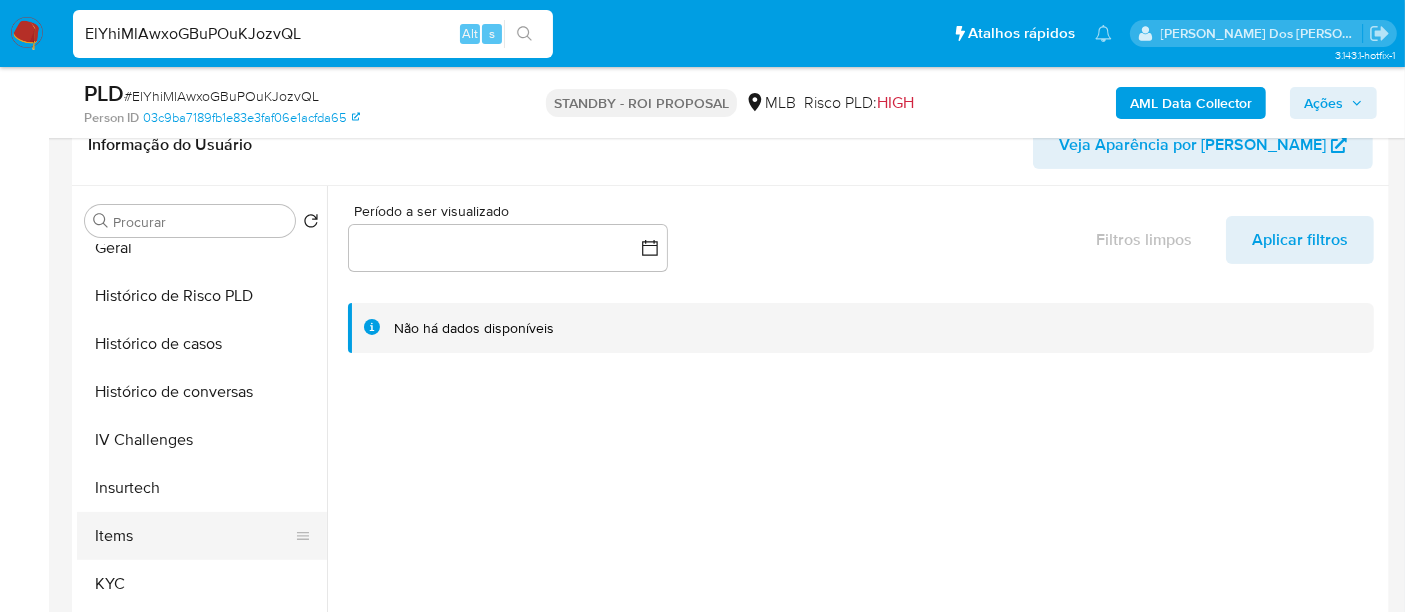 scroll, scrollTop: 666, scrollLeft: 0, axis: vertical 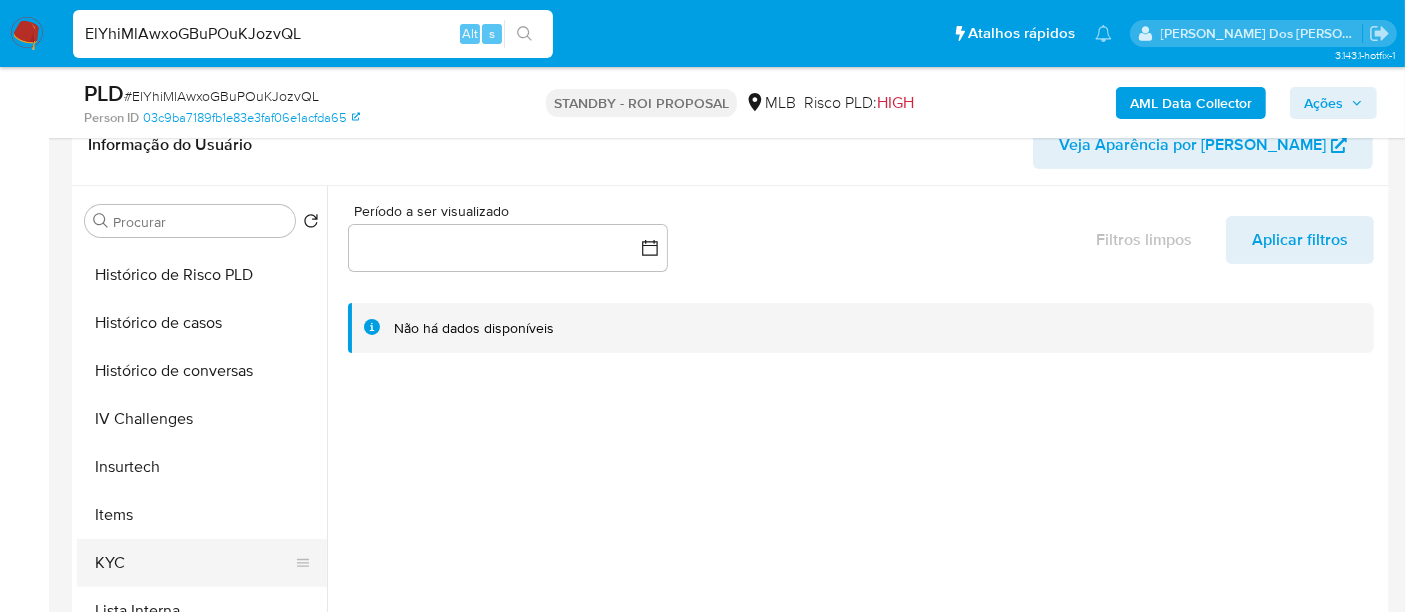click on "KYC" at bounding box center [194, 563] 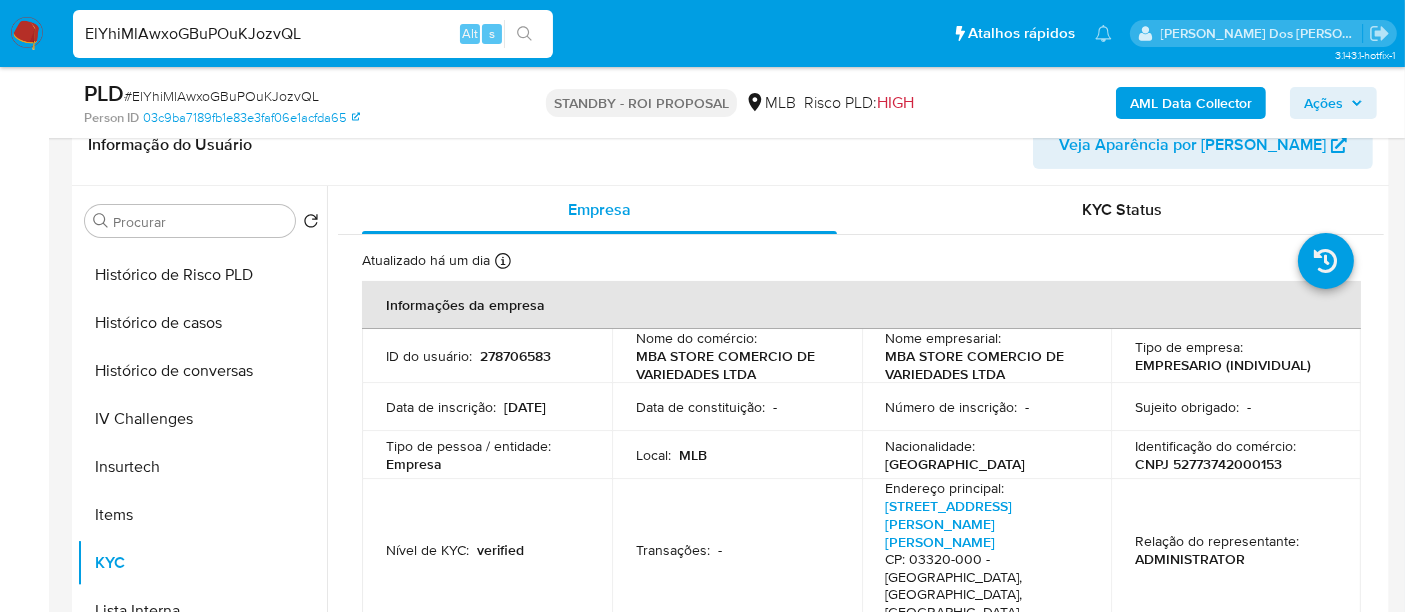 type 